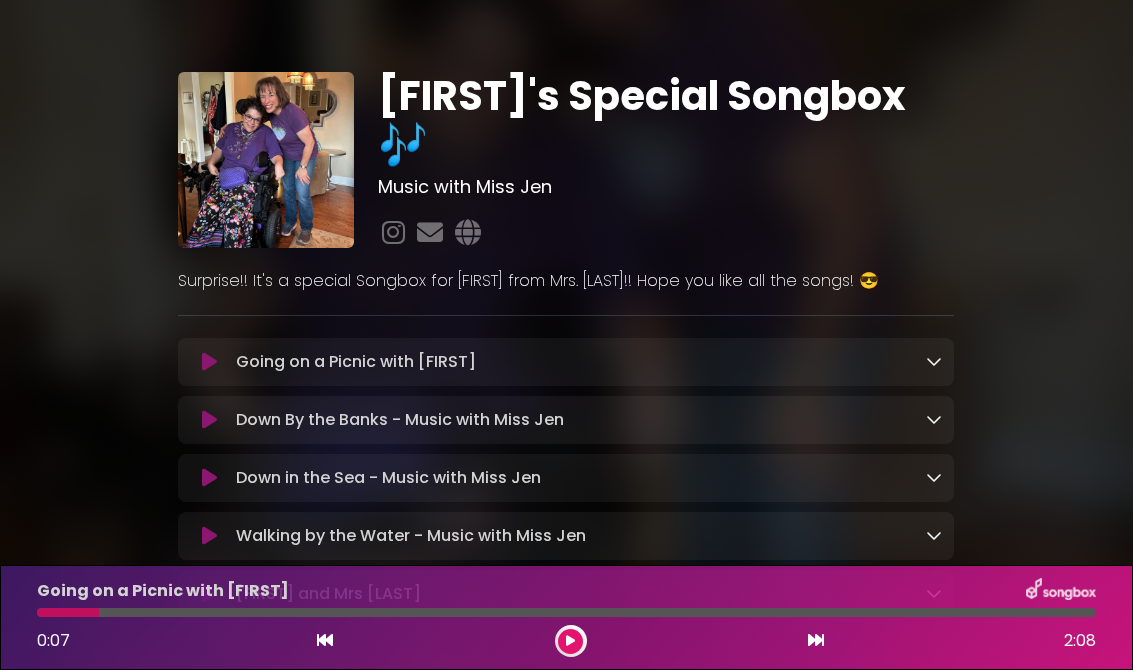scroll, scrollTop: 31, scrollLeft: 0, axis: vertical 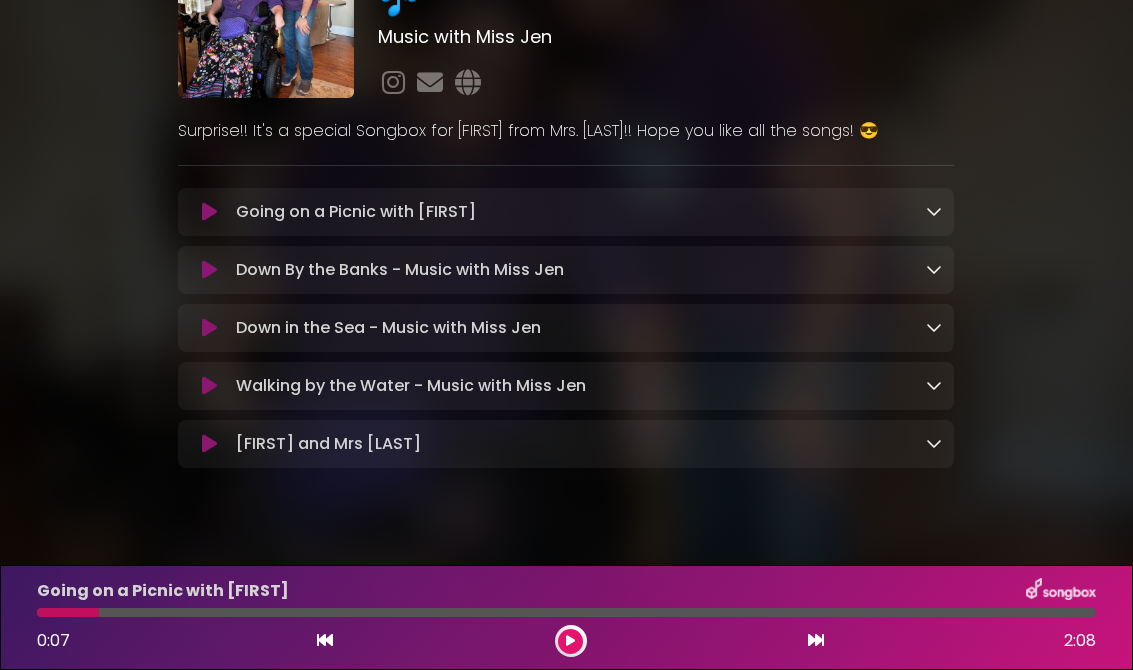 click on "Sophia and Mrs Garr Song
Loading Track..." at bounding box center (585, 444) 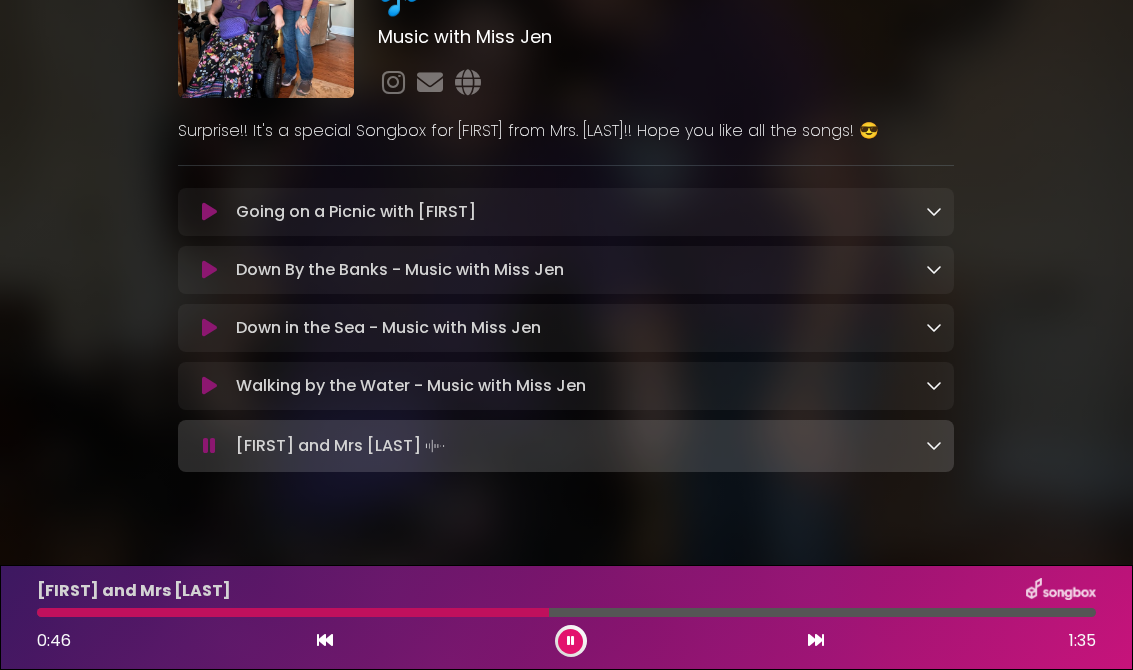 click on "Going on a Picnic with Sophia
Loading Track..." at bounding box center [585, 212] 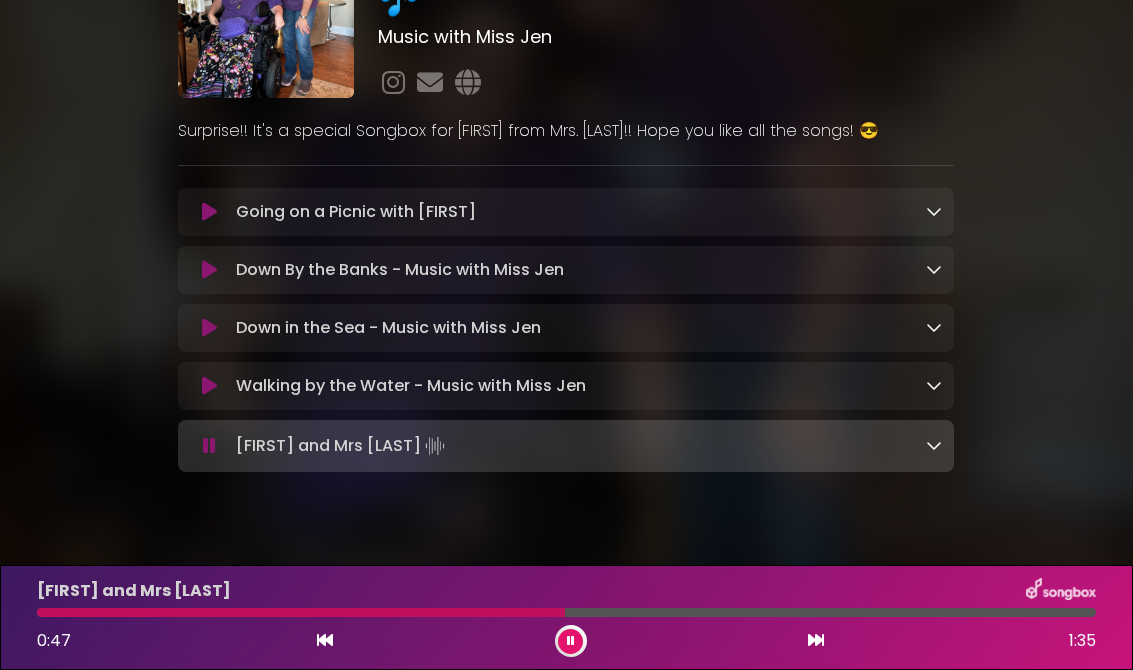 click on "Going on a Picnic with Sophia
Loading Track..." at bounding box center [585, 212] 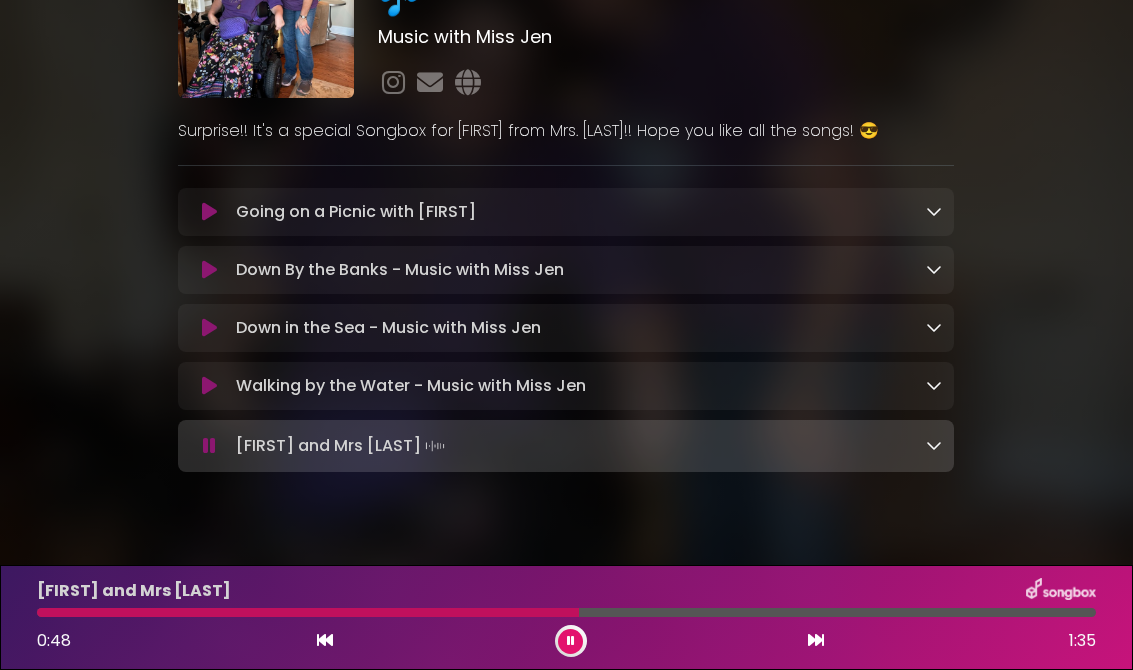 click at bounding box center [209, 212] 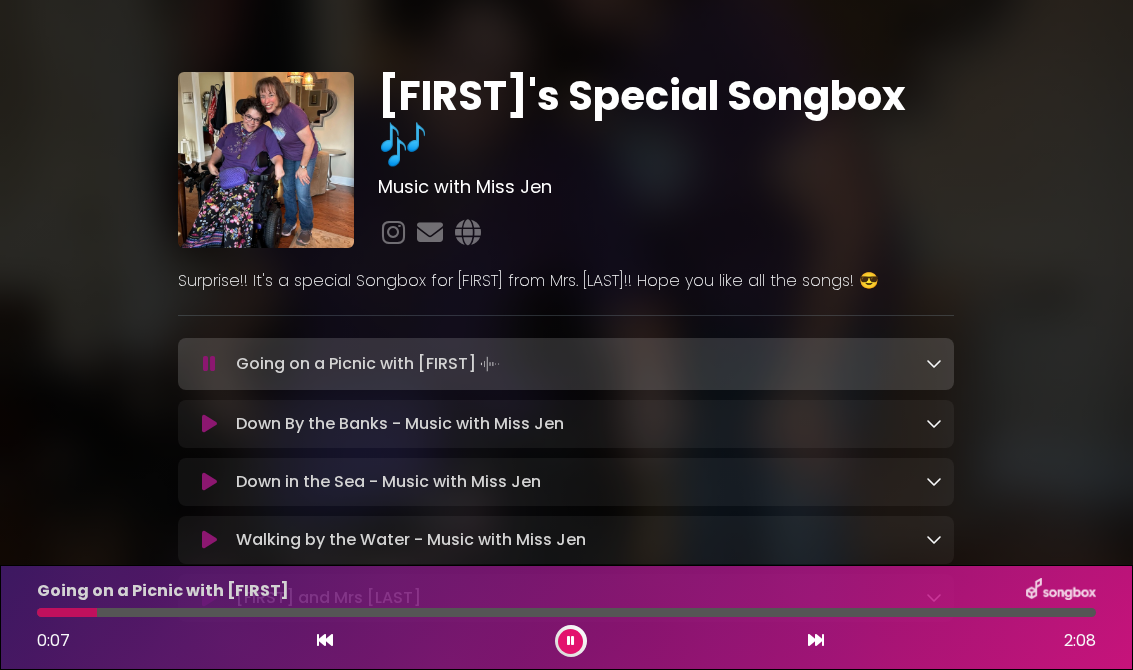 scroll, scrollTop: 0, scrollLeft: 0, axis: both 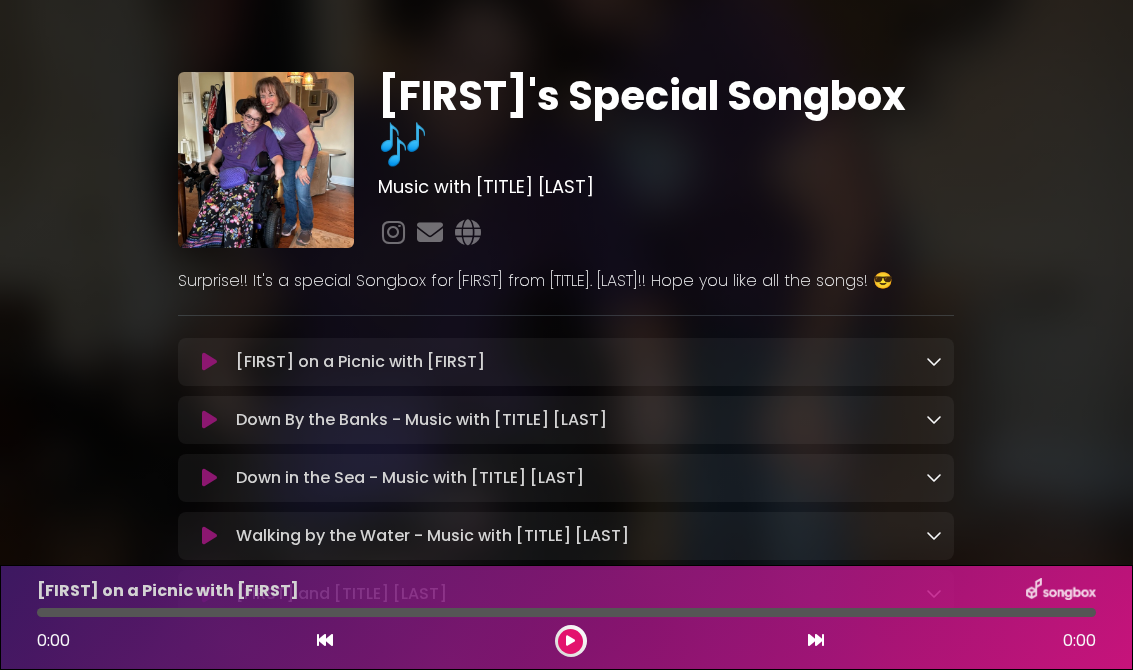 click on "Going on a Picnic with Sophia
Loading Track..." at bounding box center [585, 362] 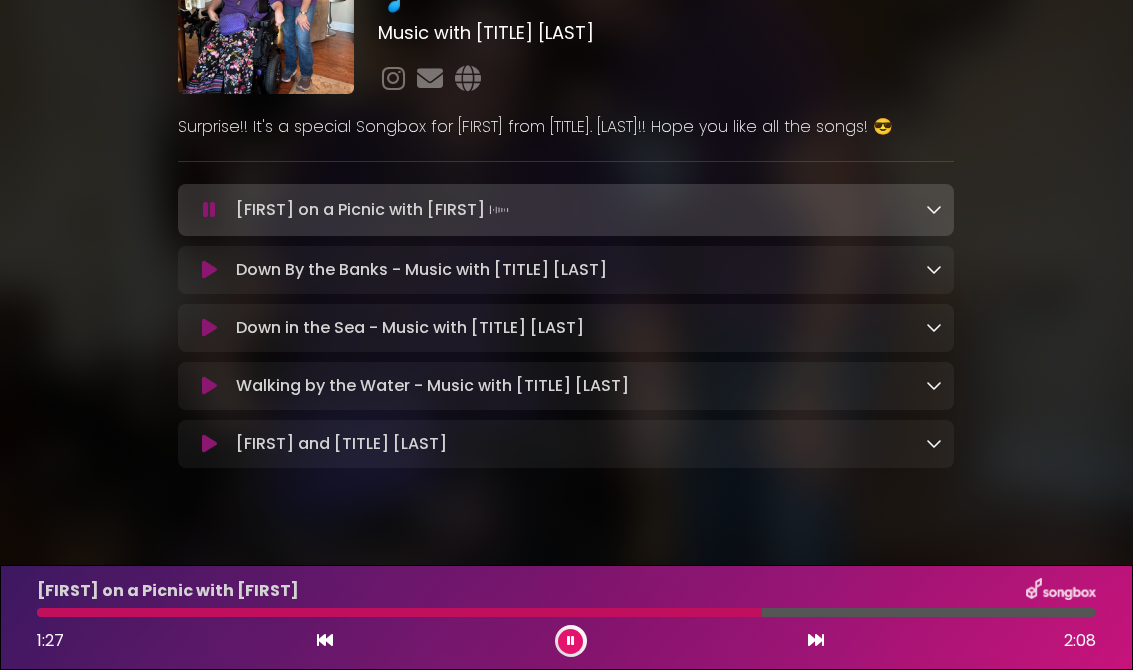 scroll, scrollTop: 153, scrollLeft: 0, axis: vertical 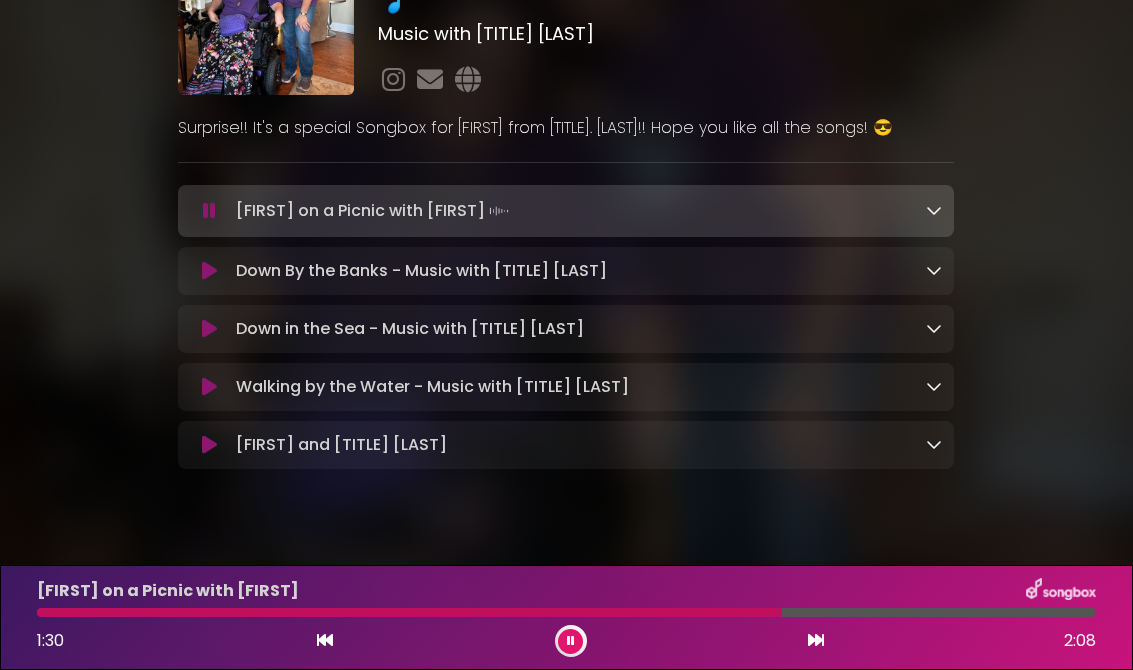 click on "Down By the Banks - Music with Miss Jen
Loading Track..." at bounding box center [585, 271] 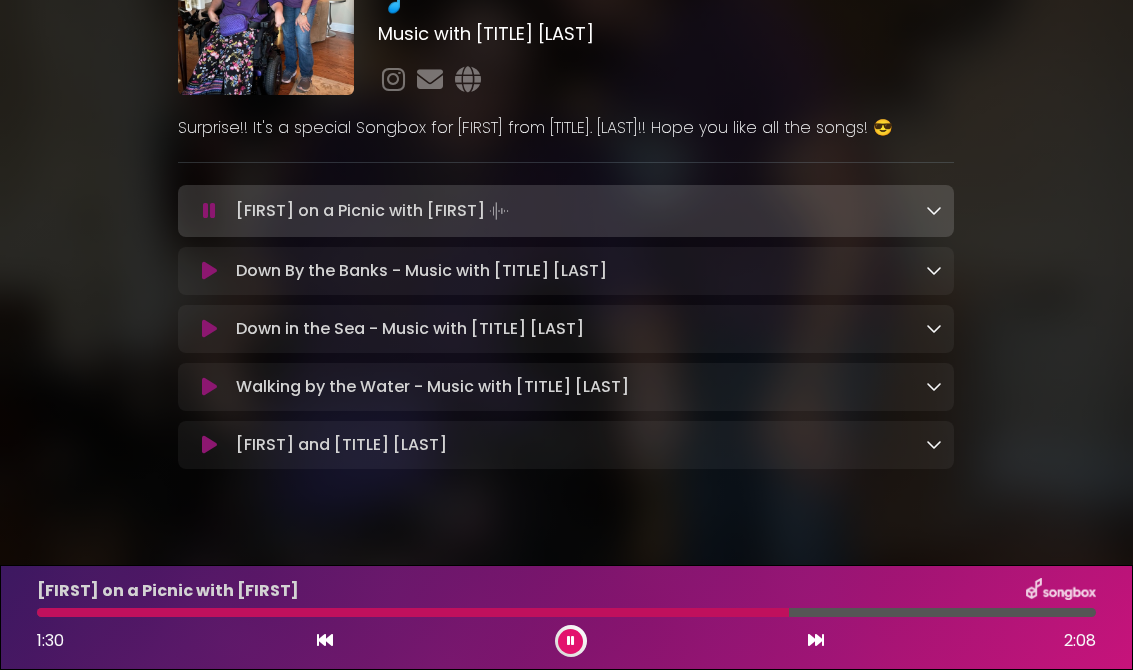 click on "Down By the Banks - Music with Miss Jen
Loading Track..." at bounding box center (566, 271) 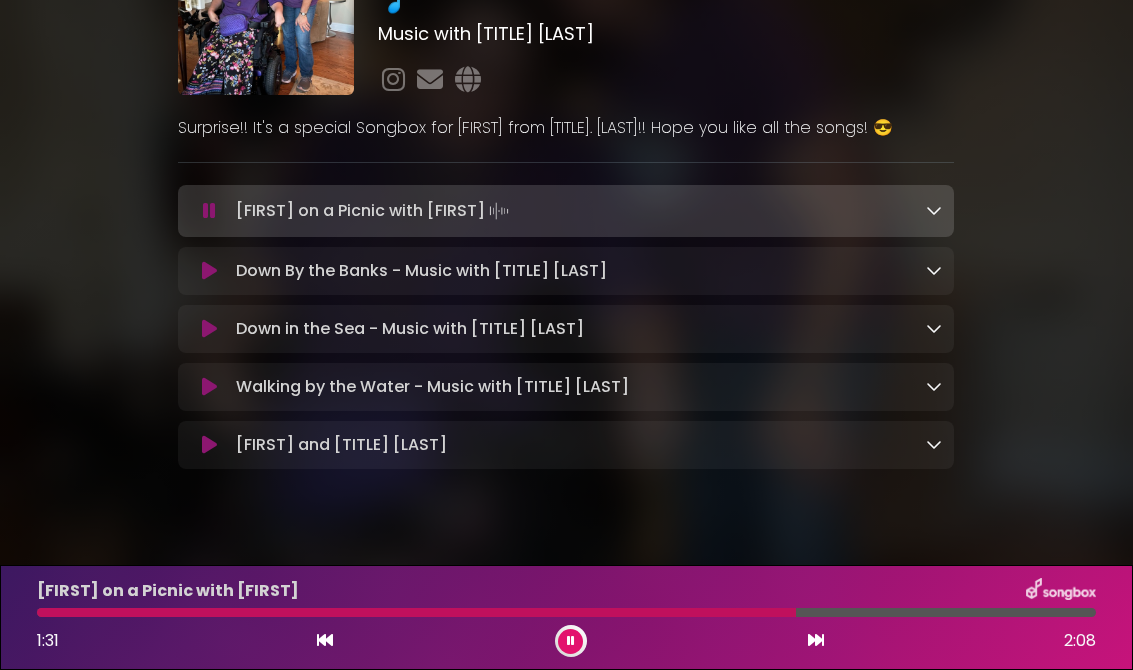 click at bounding box center [209, 271] 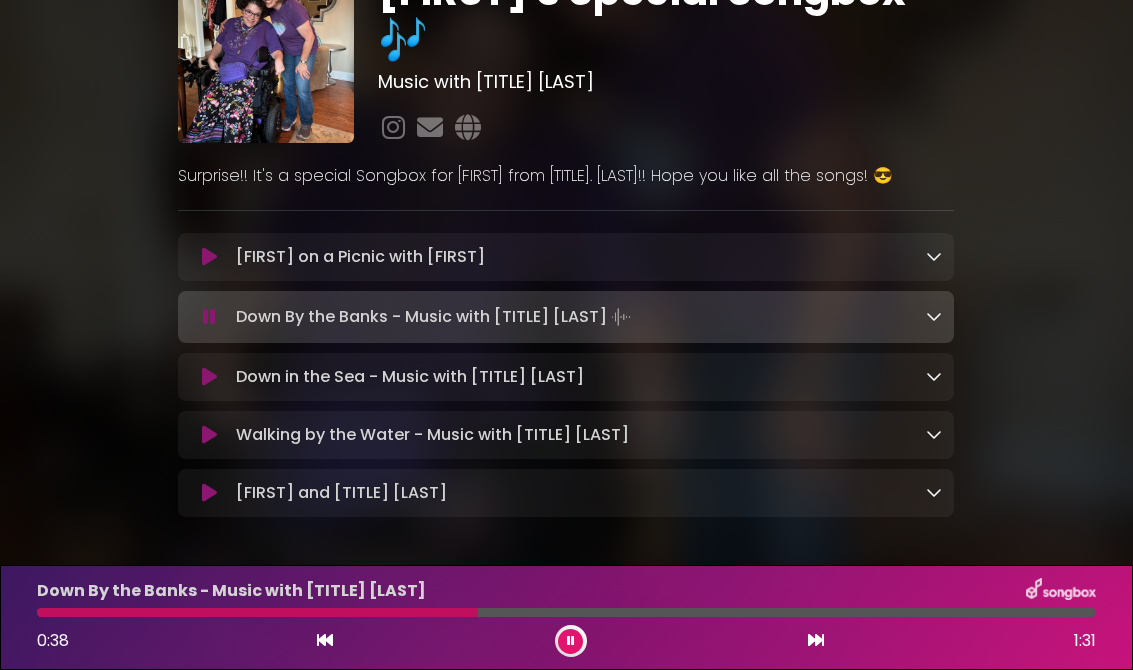 scroll, scrollTop: 106, scrollLeft: 0, axis: vertical 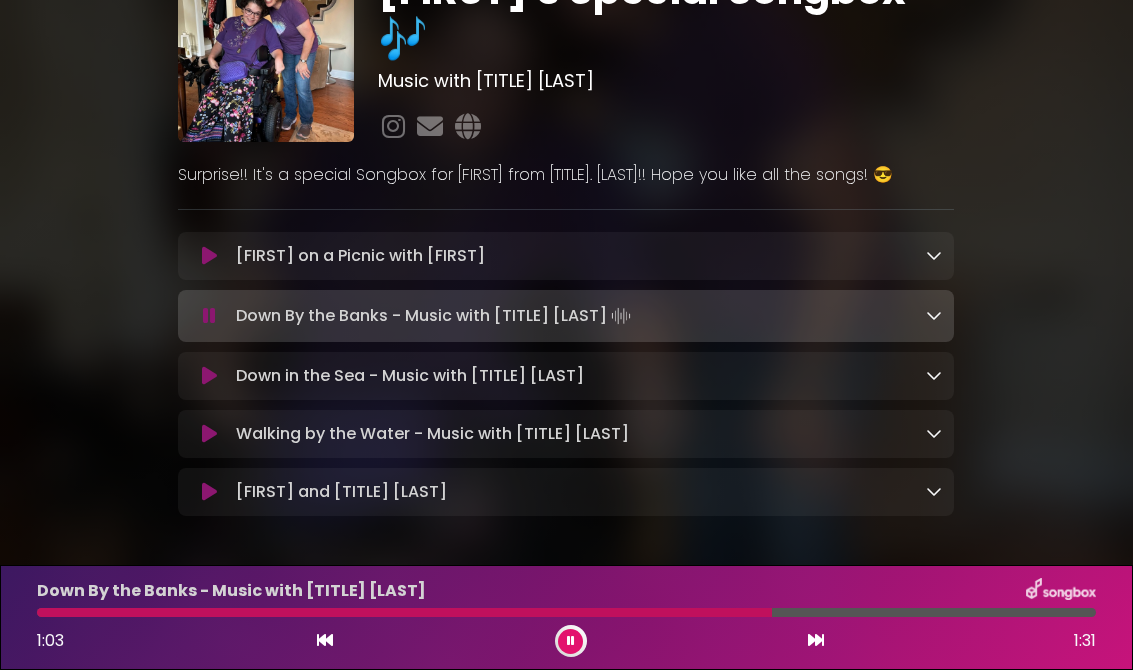 click on "Surprise!! It's a special Songbox for [NAME] from [NAME]!! Hope you like all the songs! 😎" at bounding box center (566, 175) 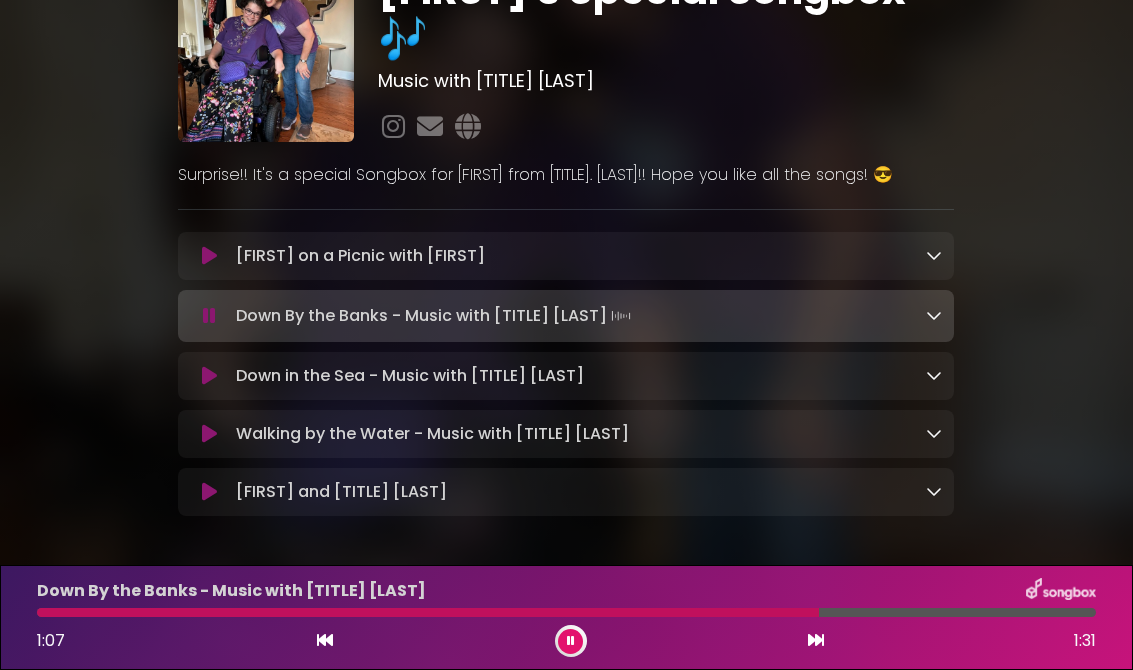 click on "Sophia and Mrs Garr Song
Loading Track..." at bounding box center (585, 492) 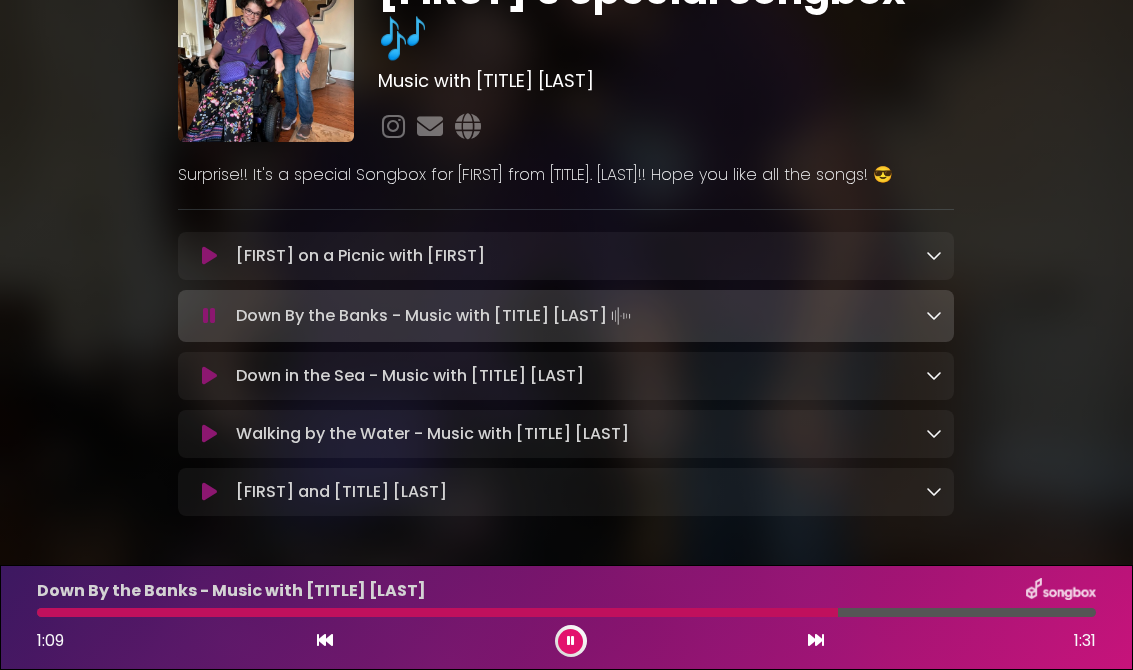 click on "Sophia and Mrs Garr Song
Loading Track..." at bounding box center [566, 492] 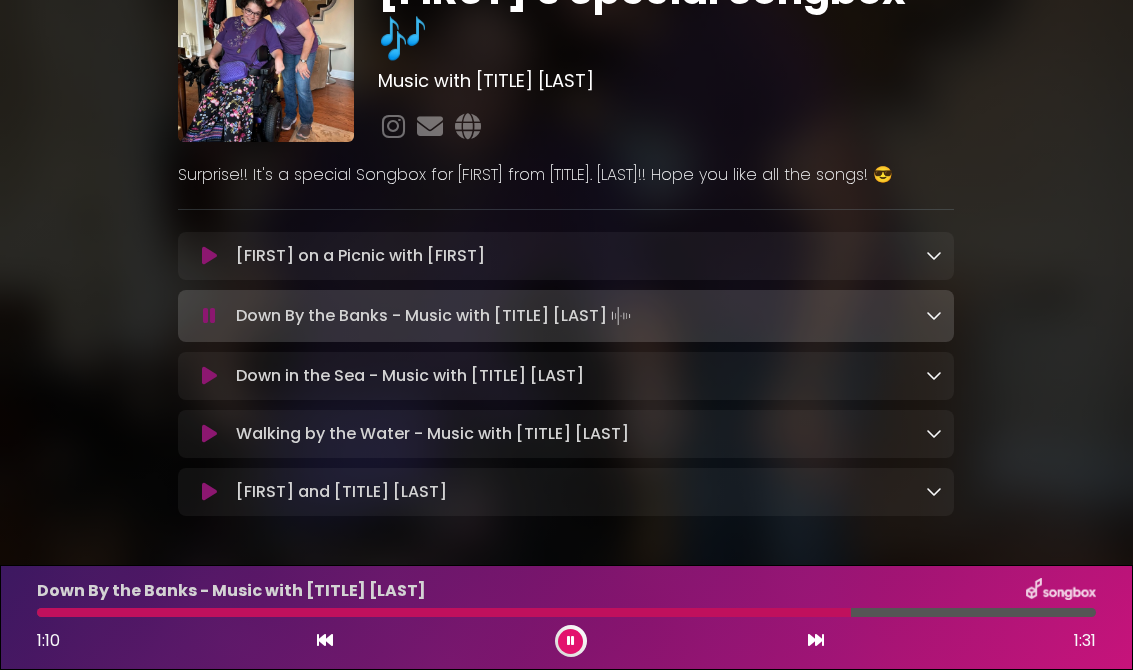 click on "Sophia and Mrs Garr Song
Loading Track..." at bounding box center (585, 492) 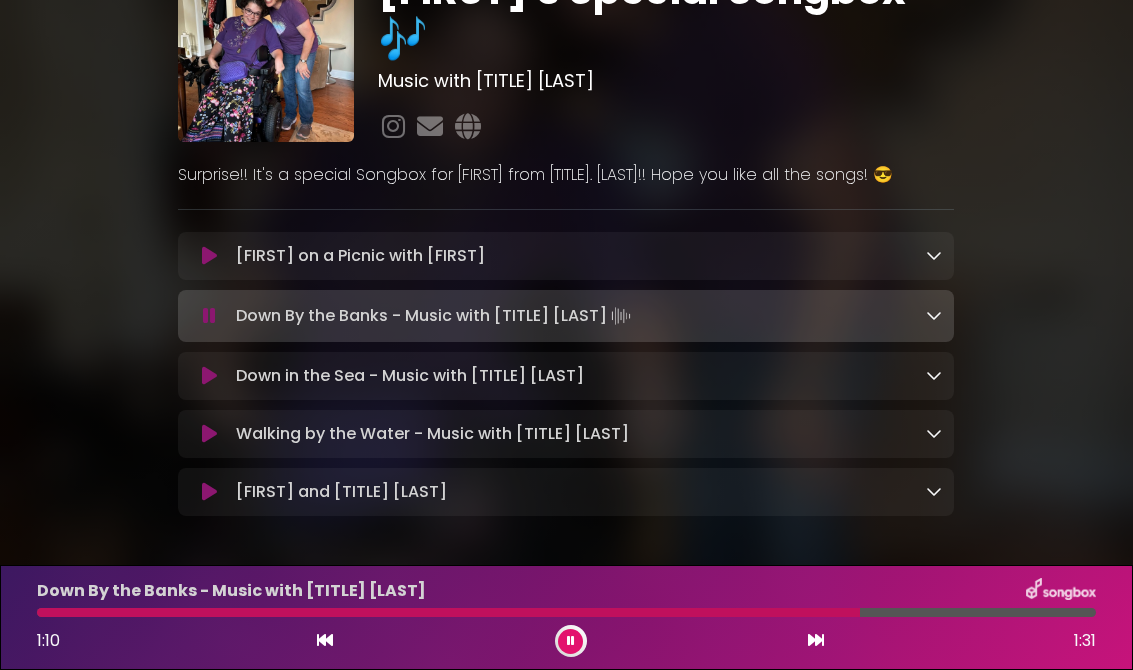 click on "Sophia and Mrs Garr Song
Loading Track..." at bounding box center (341, 492) 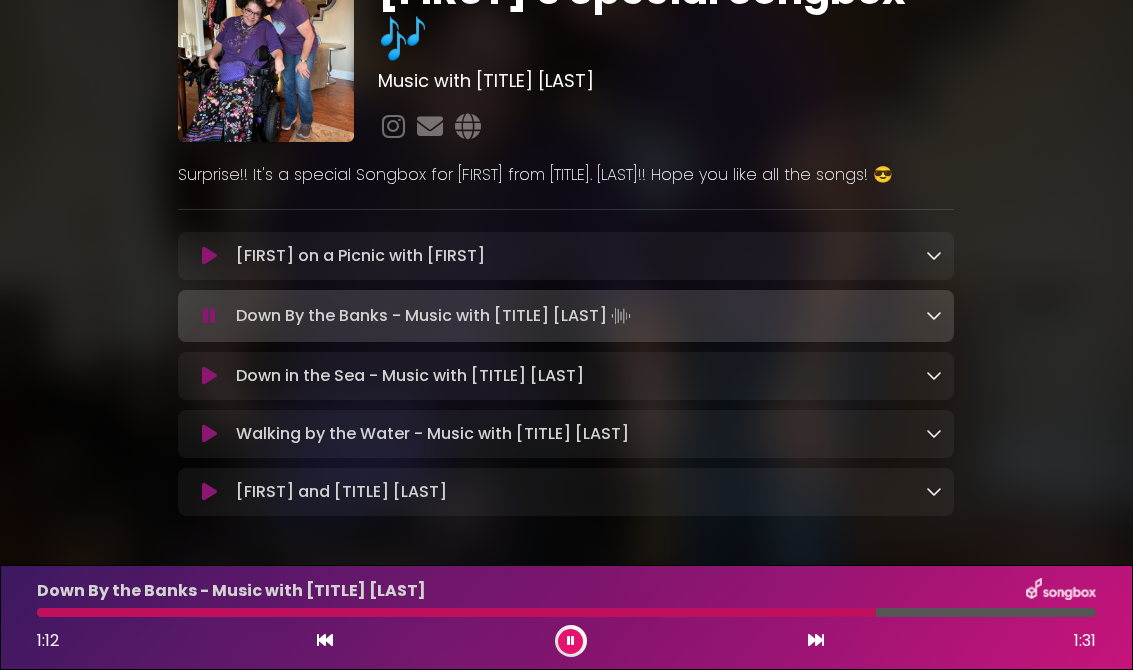 click on "Sophia and Mrs Garr Song
Loading Track..." at bounding box center [341, 492] 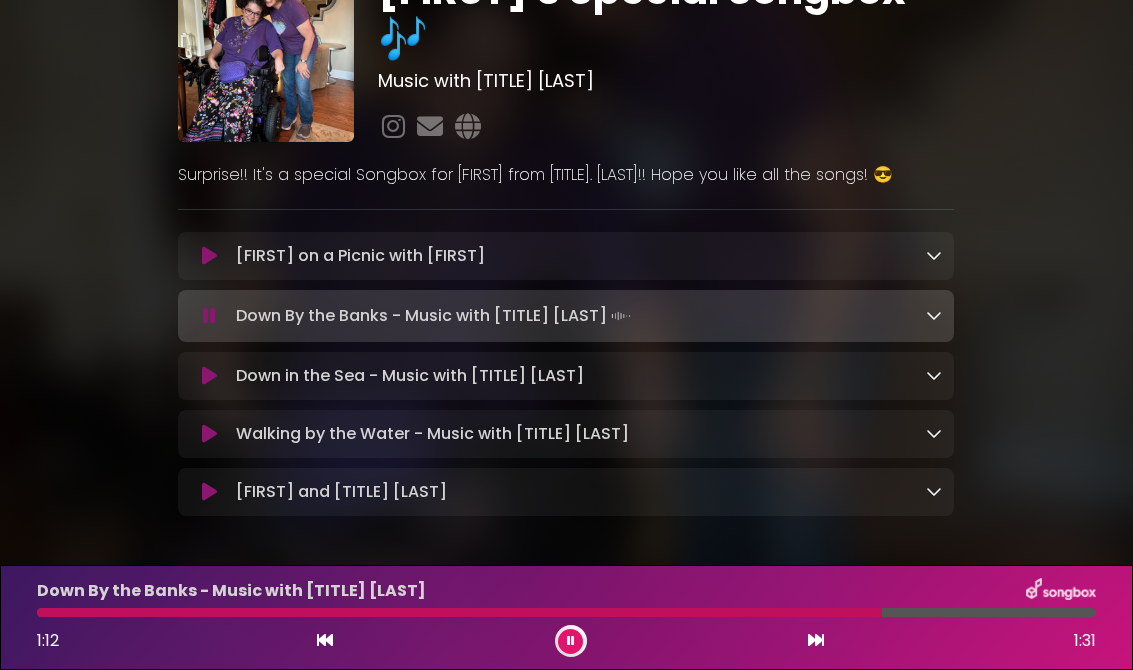 click at bounding box center [209, 492] 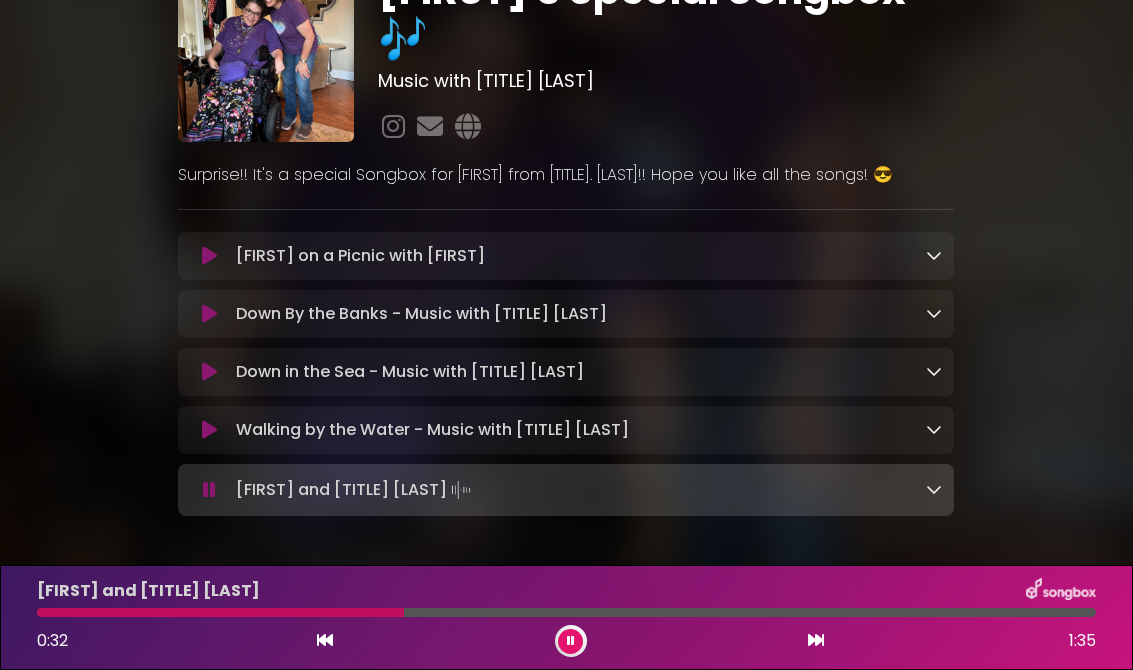 click on "Walking by the Water - Music with Miss Jen
Loading Track...
Name Email" at bounding box center (566, 430) 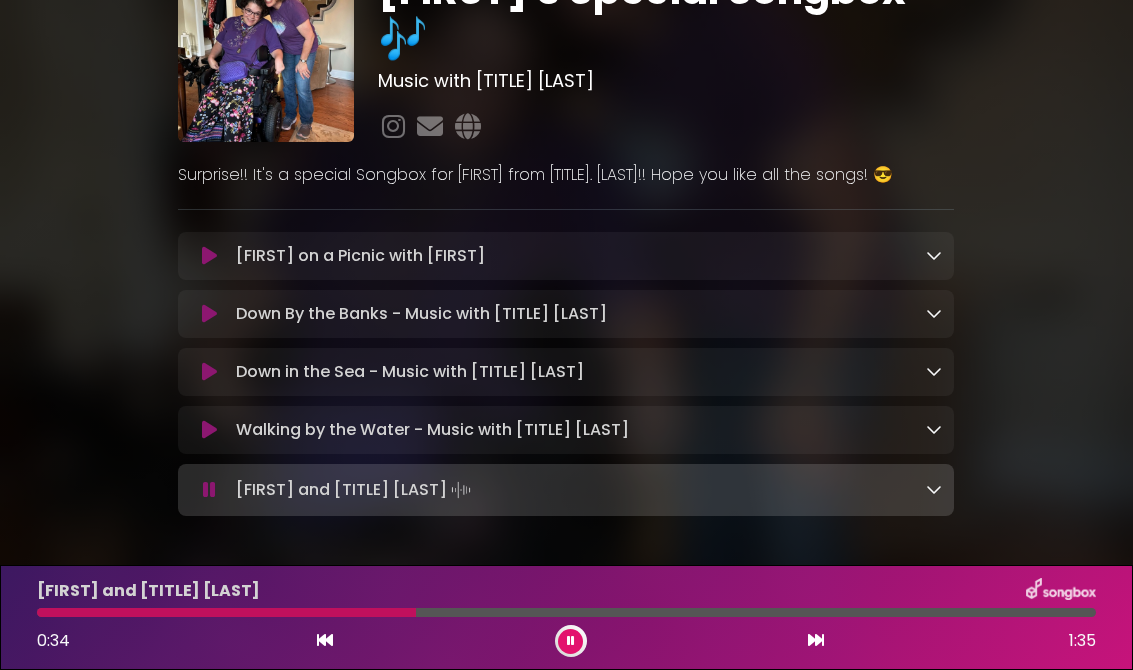 click on "Walking by the Water - Music with Miss Jen
Loading Track..." at bounding box center [585, 430] 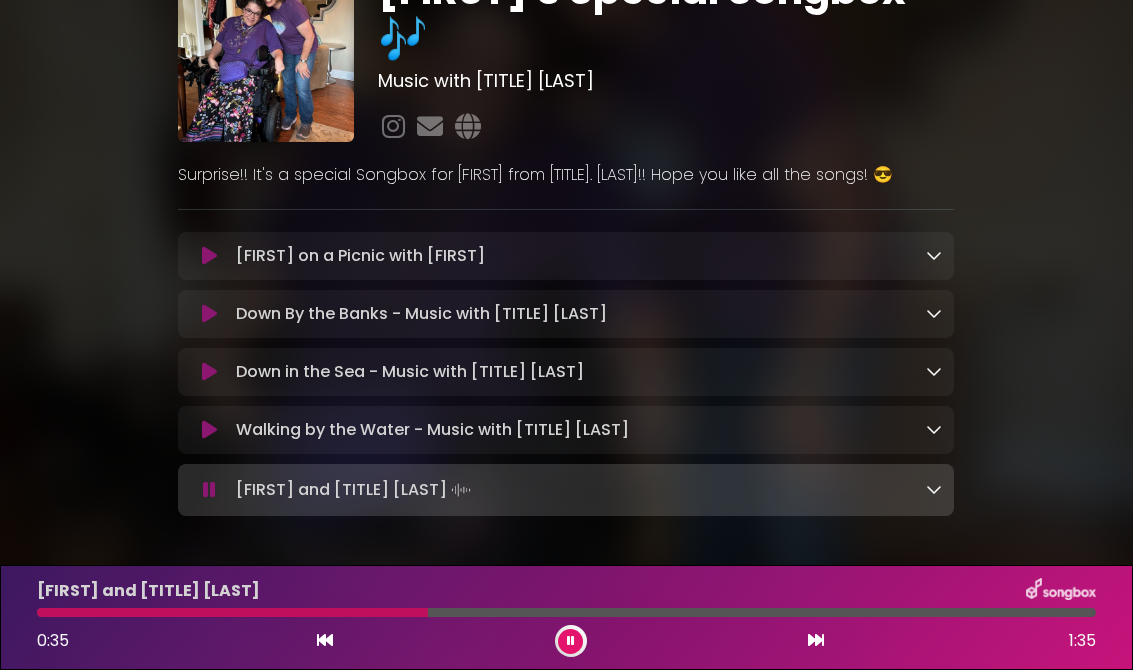 click on "Walking by the Water - Music with Miss Jen
Loading Track..." at bounding box center (432, 430) 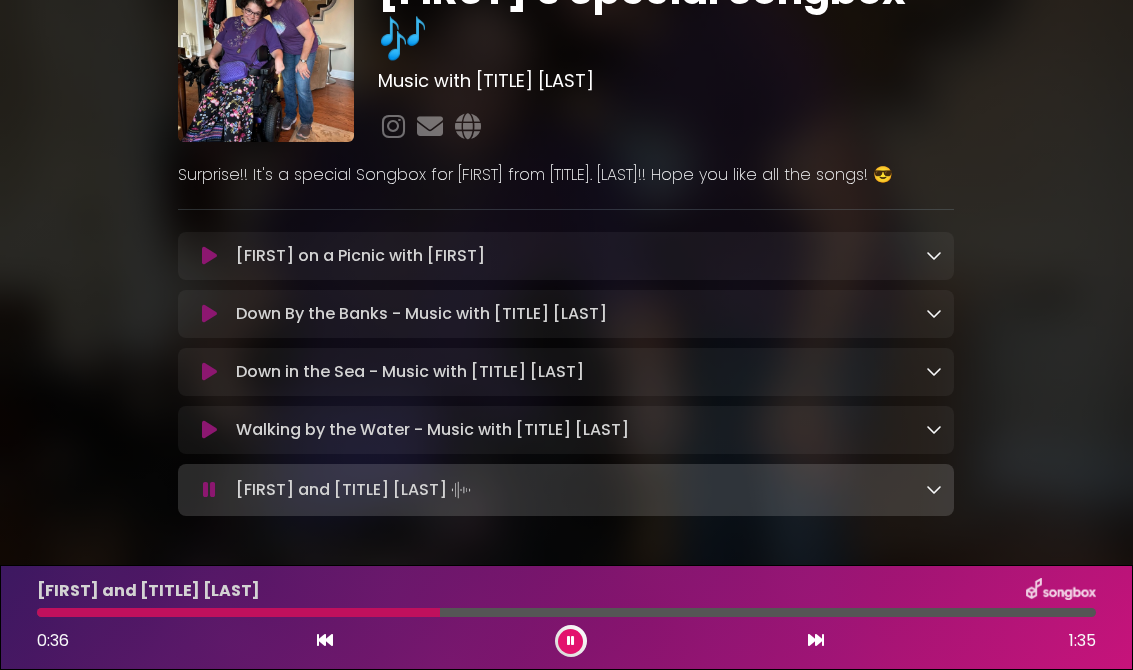 click at bounding box center (209, 430) 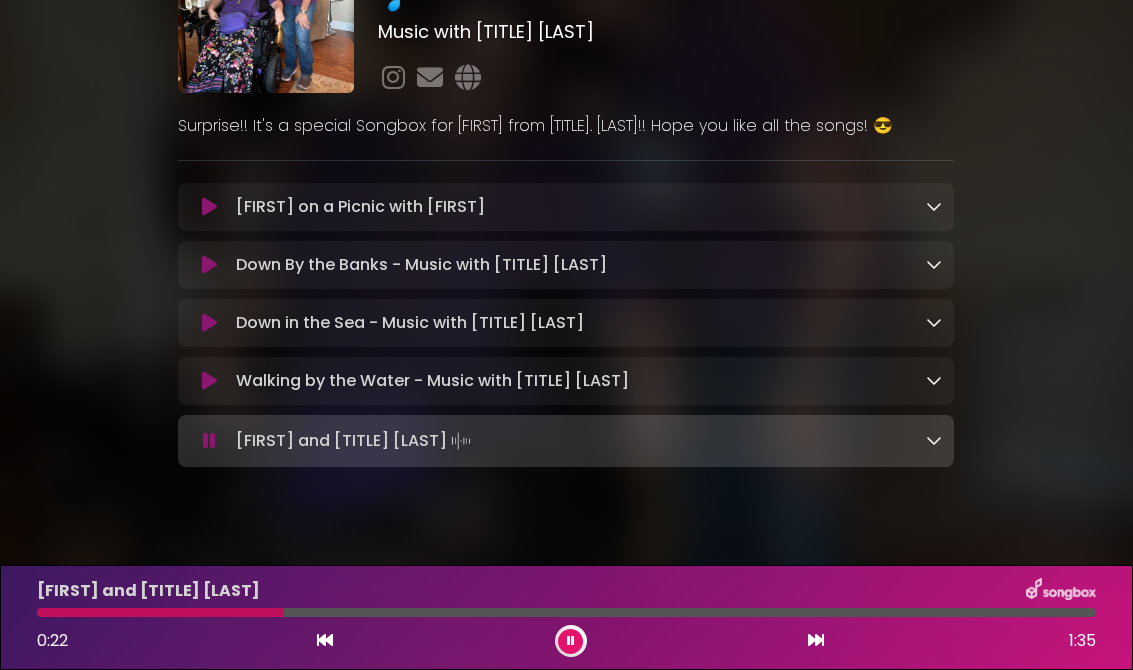scroll, scrollTop: 153, scrollLeft: 0, axis: vertical 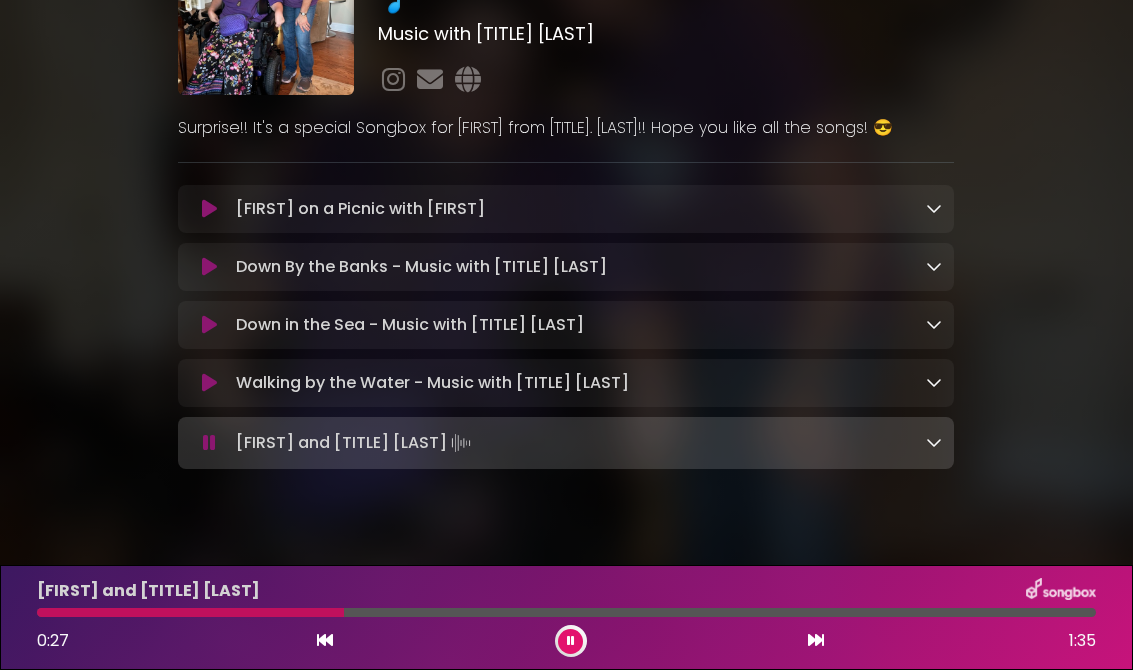 click at bounding box center [325, 640] 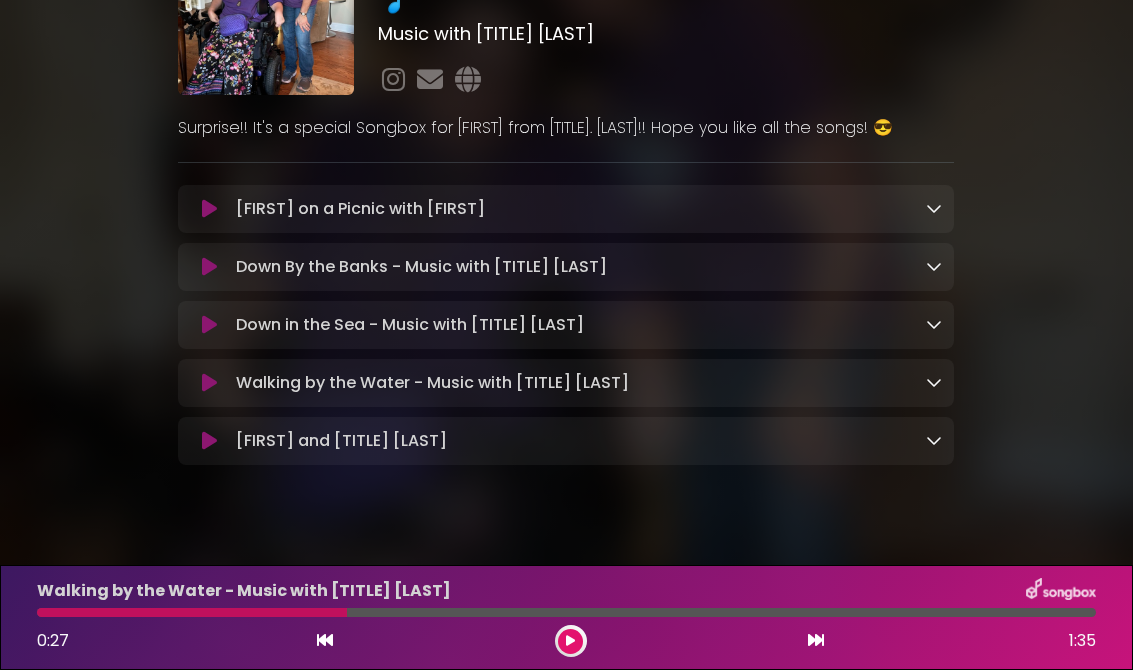 scroll, scrollTop: 150, scrollLeft: 0, axis: vertical 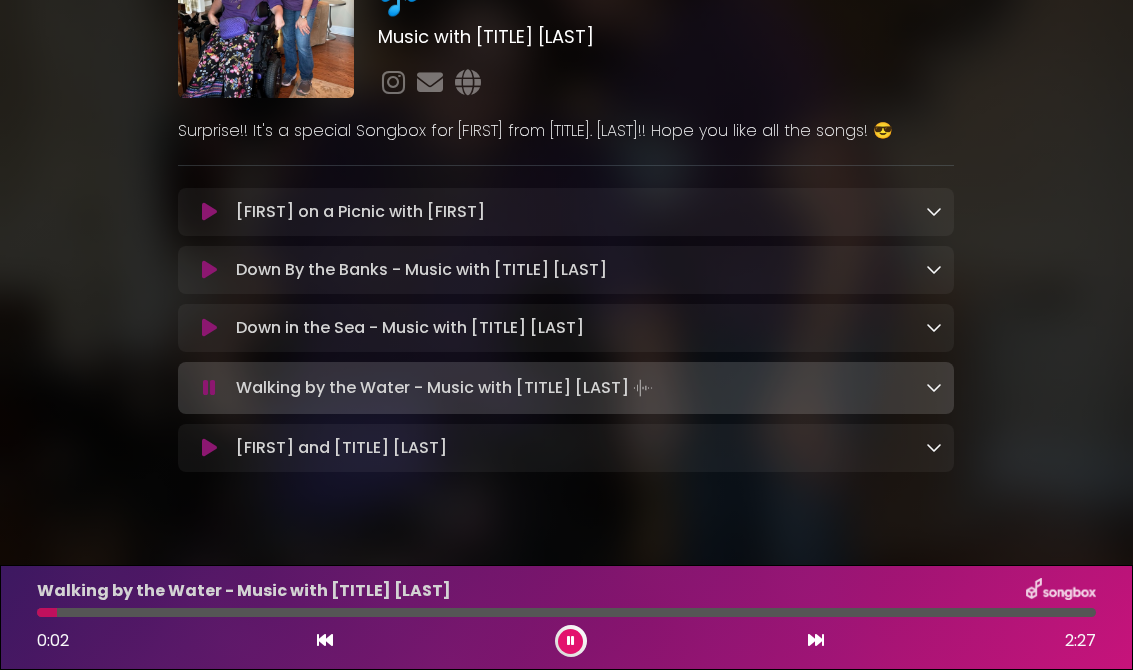 click at bounding box center [209, 448] 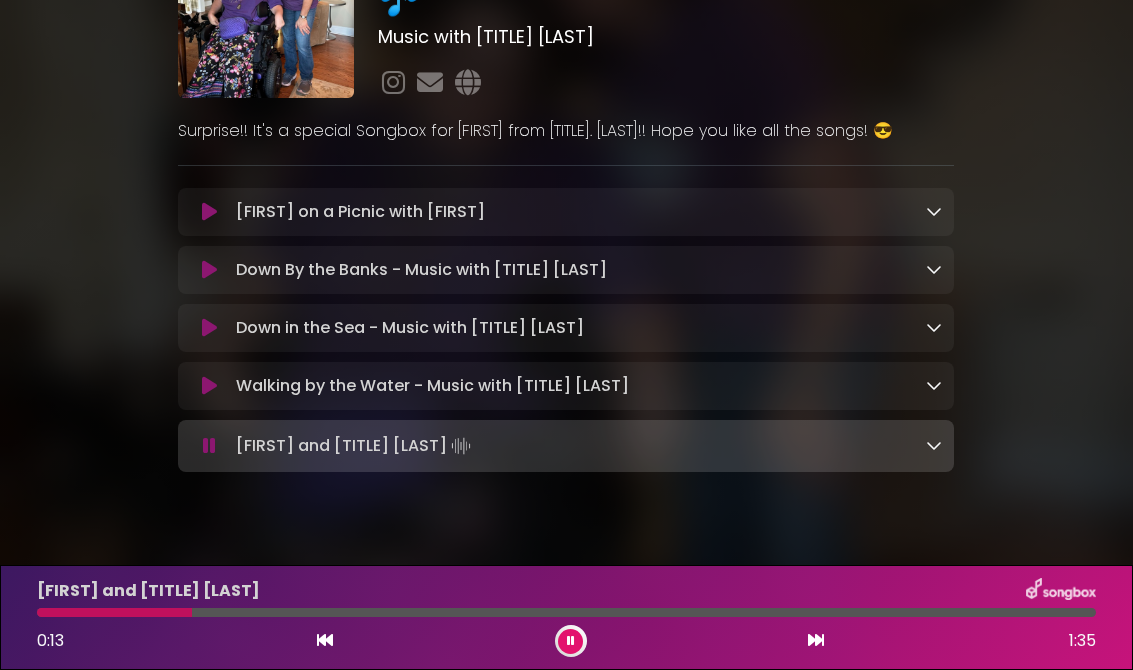 scroll, scrollTop: 31, scrollLeft: 0, axis: vertical 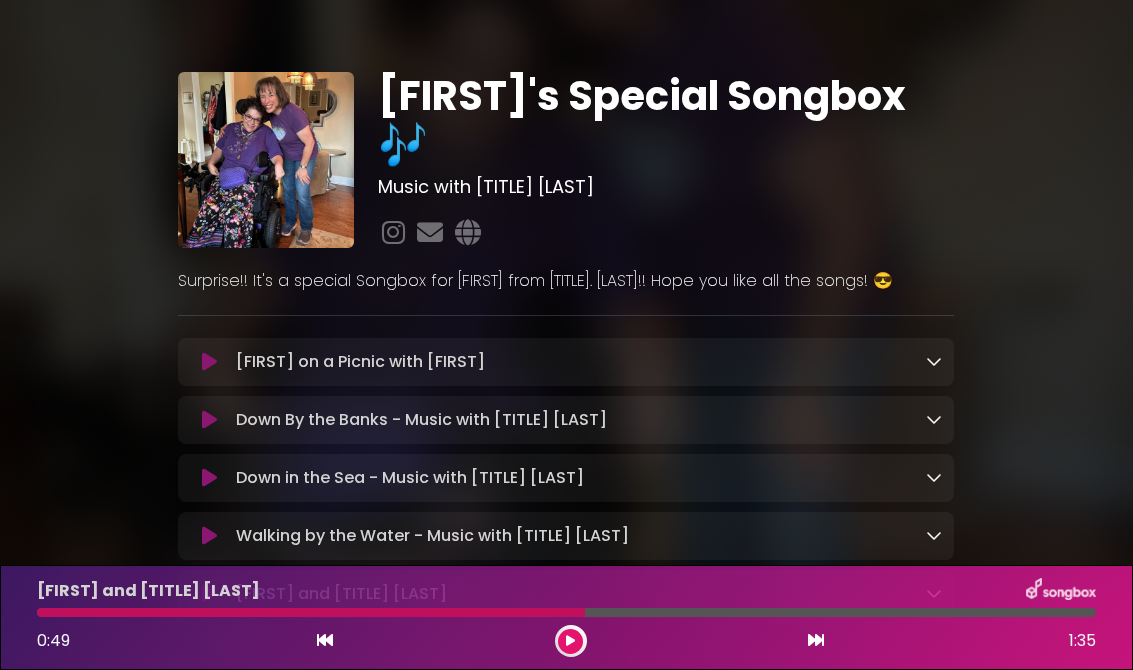 click on "Sophia and Mrs Garr Song
0:49
1:35" at bounding box center [566, 617] 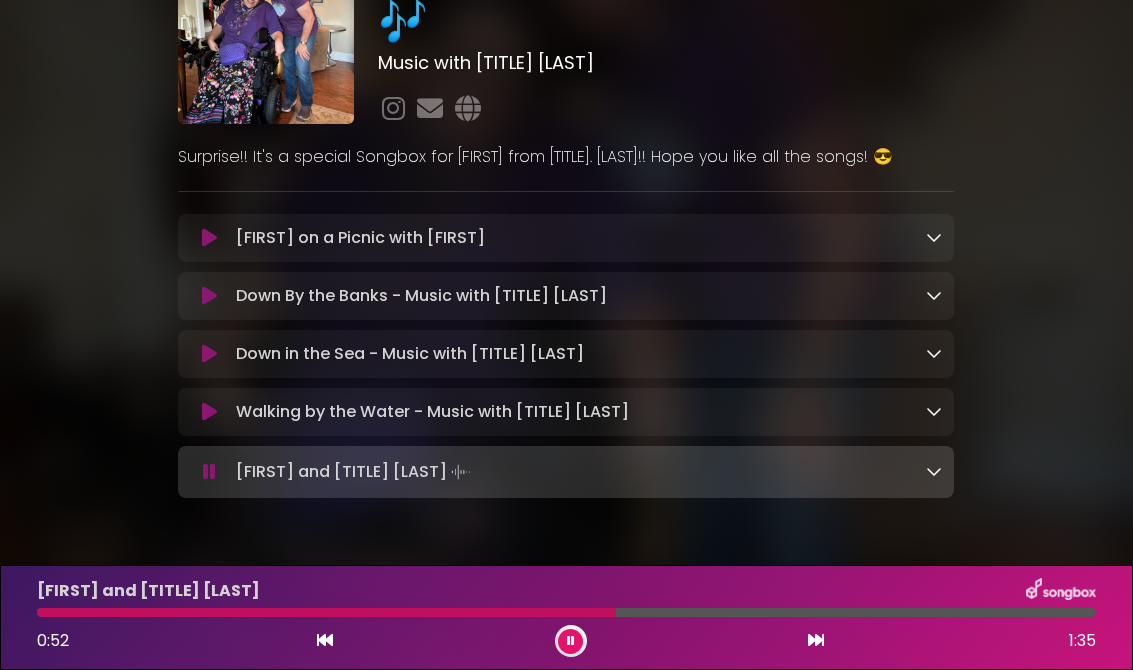 scroll, scrollTop: 120, scrollLeft: 0, axis: vertical 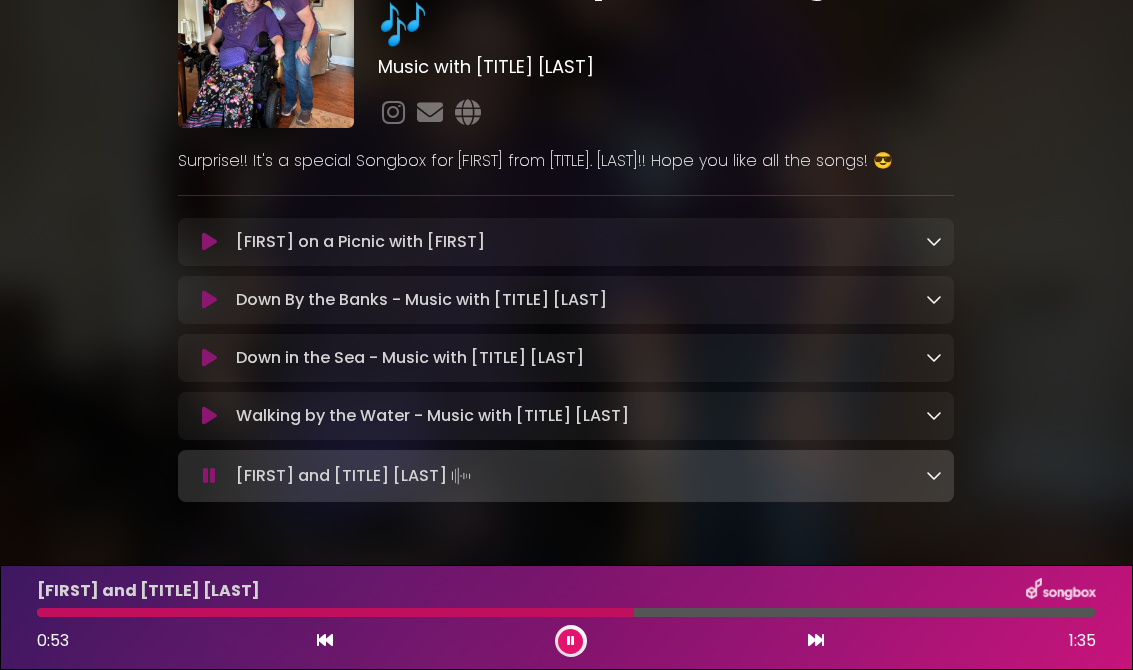 click on "Sophia and Mrs Garr Song
Loading Track..." at bounding box center [355, 476] 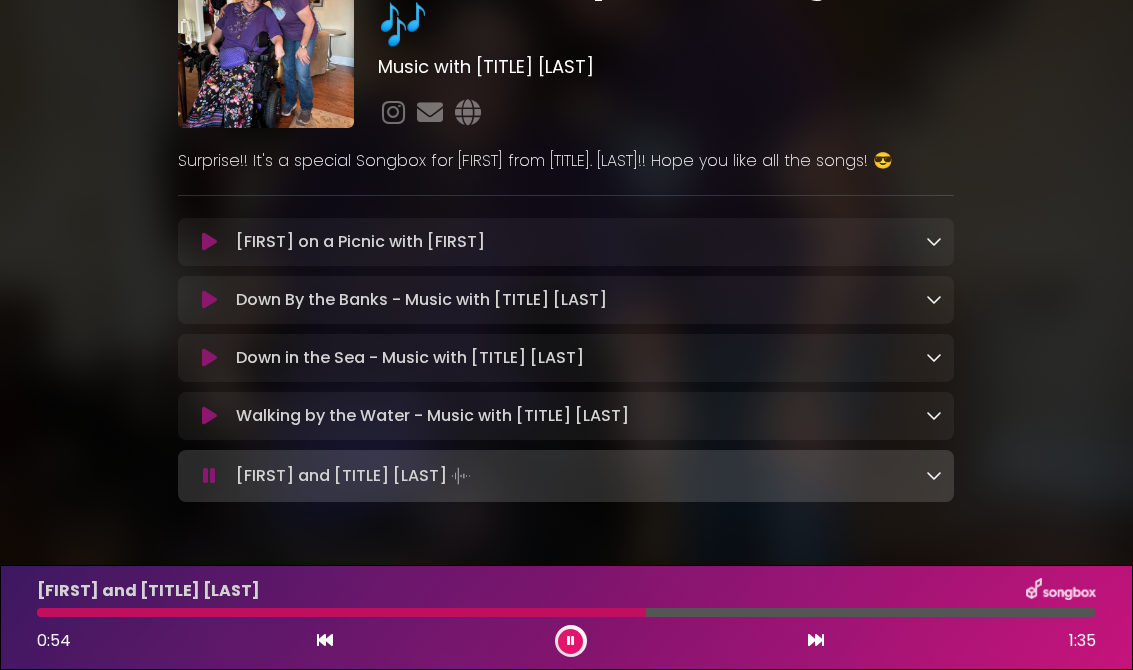 click at bounding box center (209, 476) 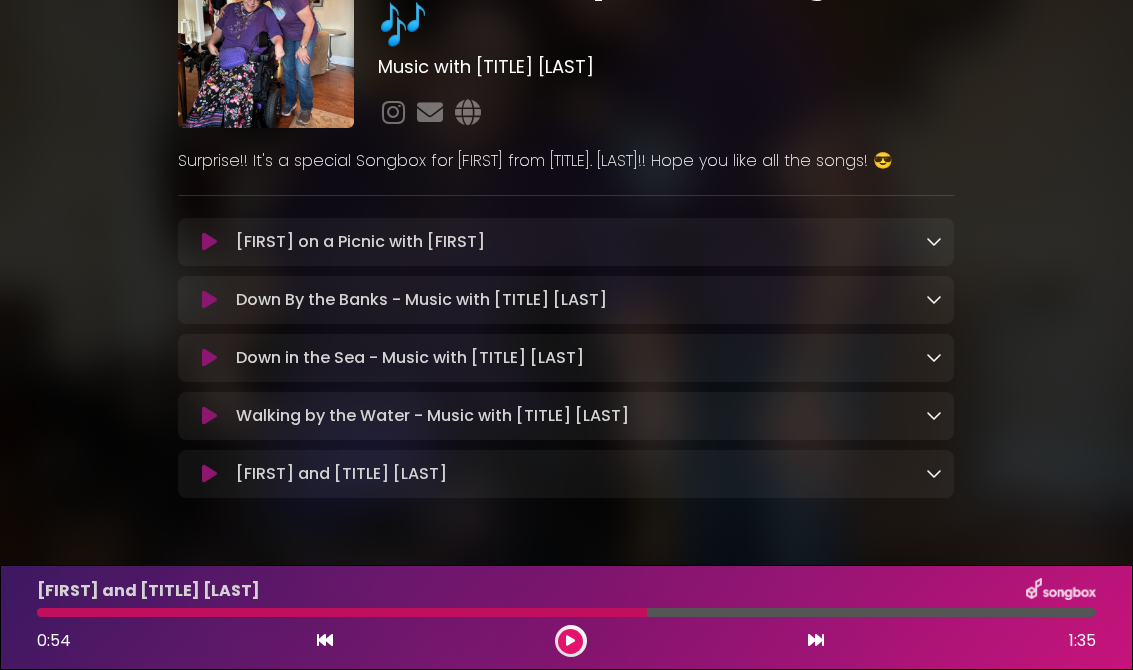 click at bounding box center (209, 474) 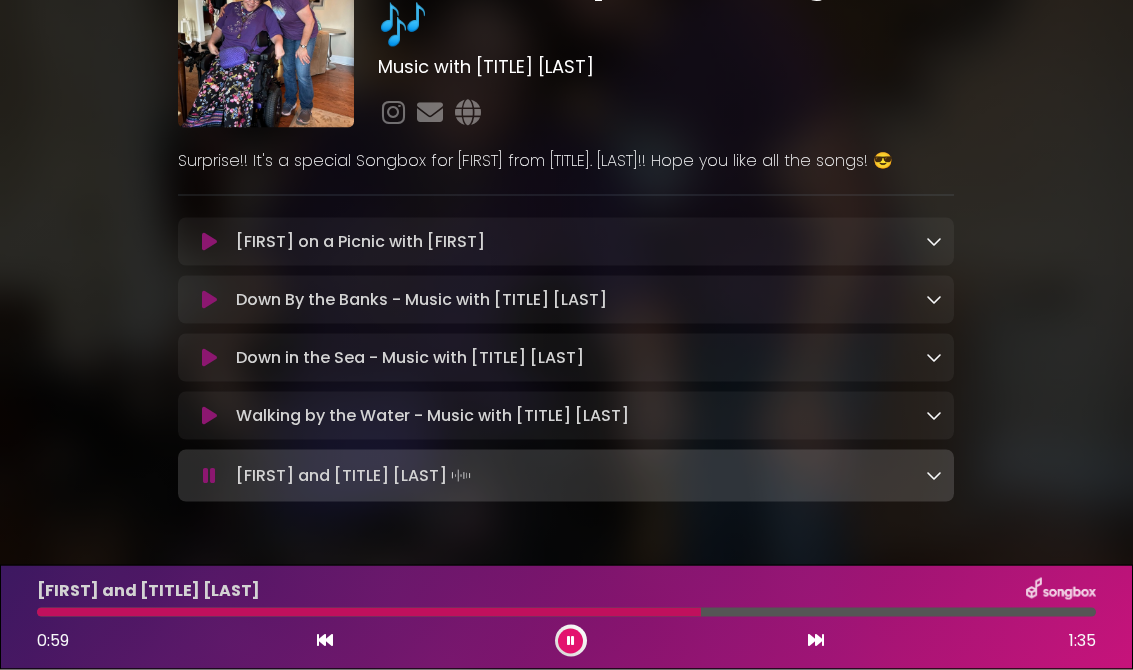 scroll, scrollTop: 0, scrollLeft: 0, axis: both 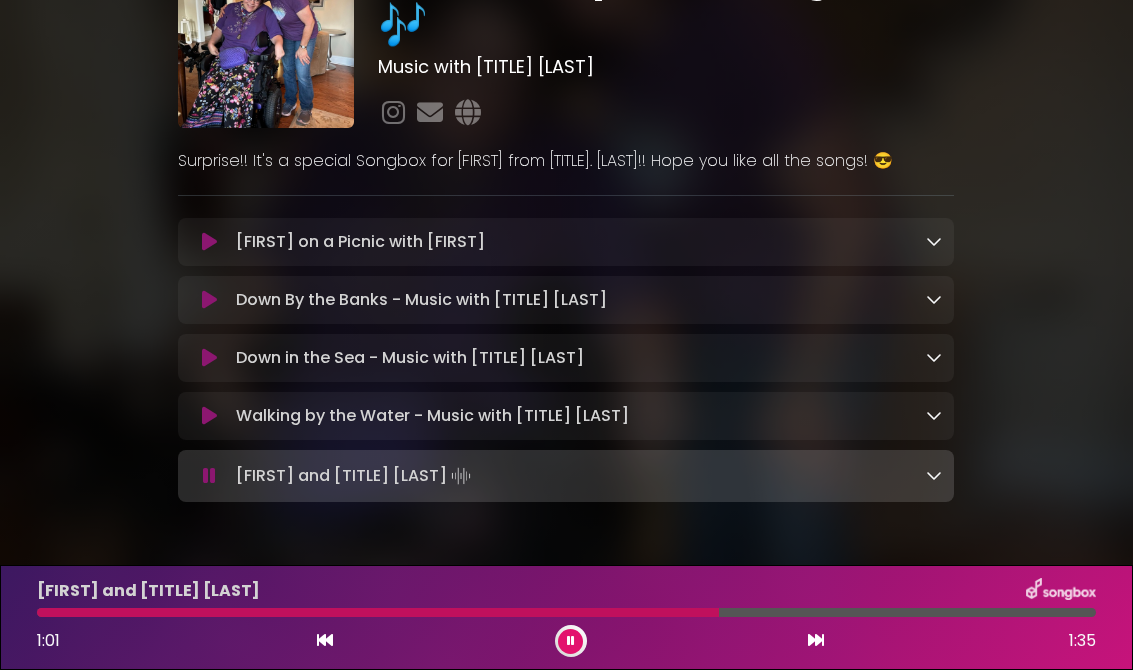 click on "Walking by the Water - Music with Miss Jen
Loading Track..." at bounding box center (432, 416) 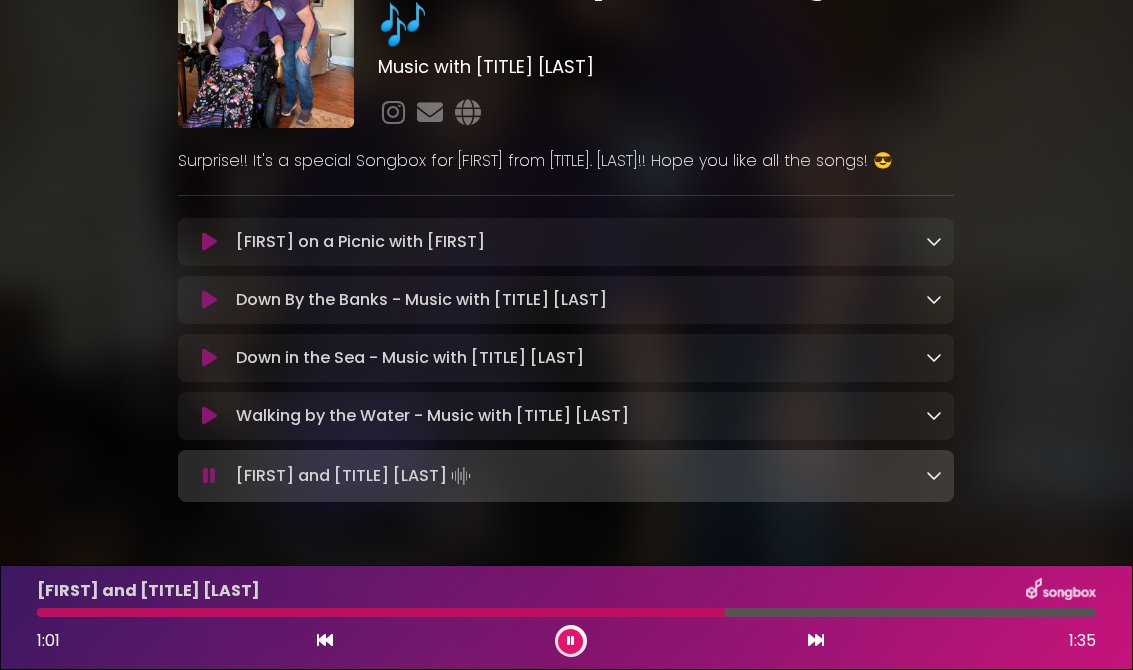 click on "Walking by the Water - Music with Miss Jen
Loading Track...
Name Email" at bounding box center (566, 416) 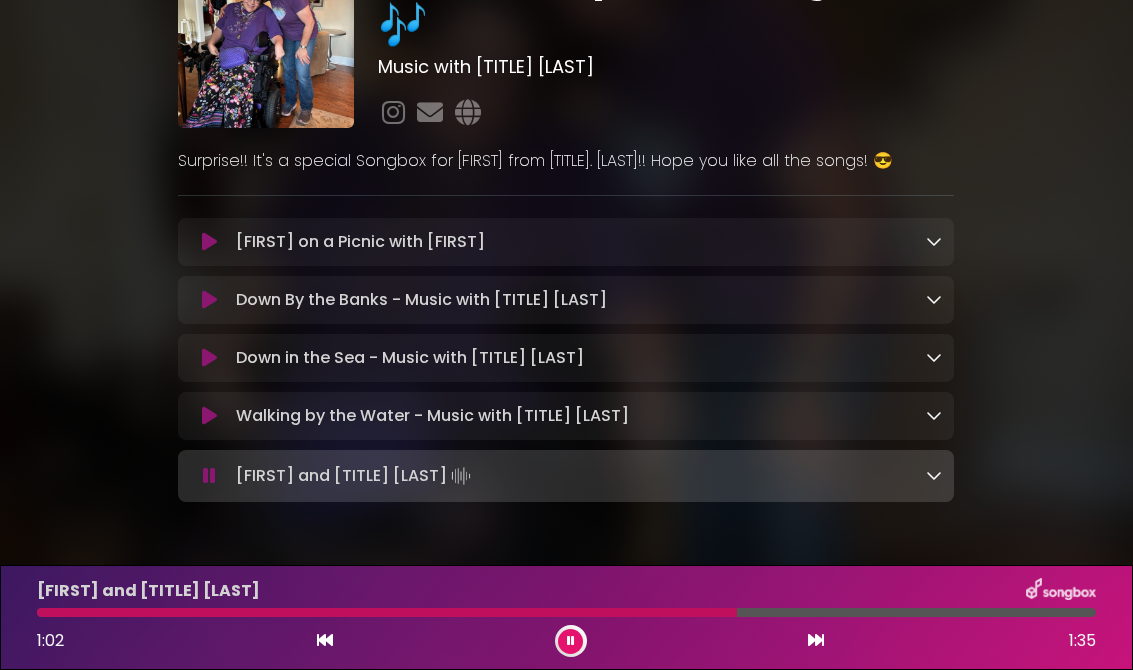 click on "Walking by the Water - Music with Miss Jen
Loading Track..." at bounding box center (432, 416) 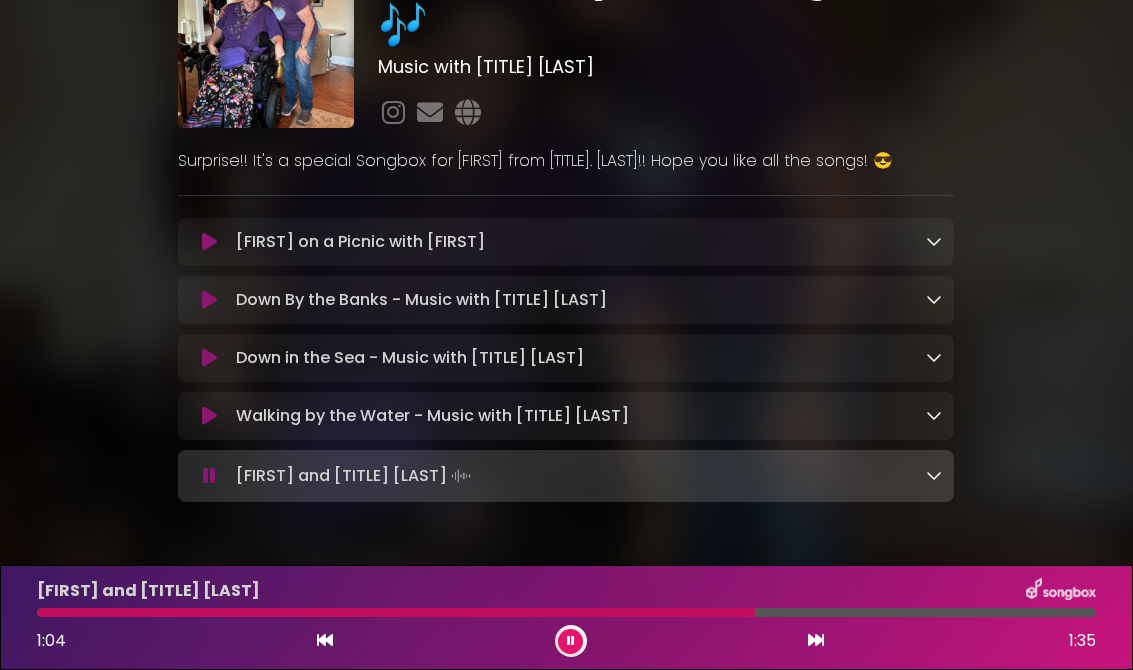 click on "Walking by the Water - Music with Miss Jen
Loading Track...
Name Email" at bounding box center (566, 416) 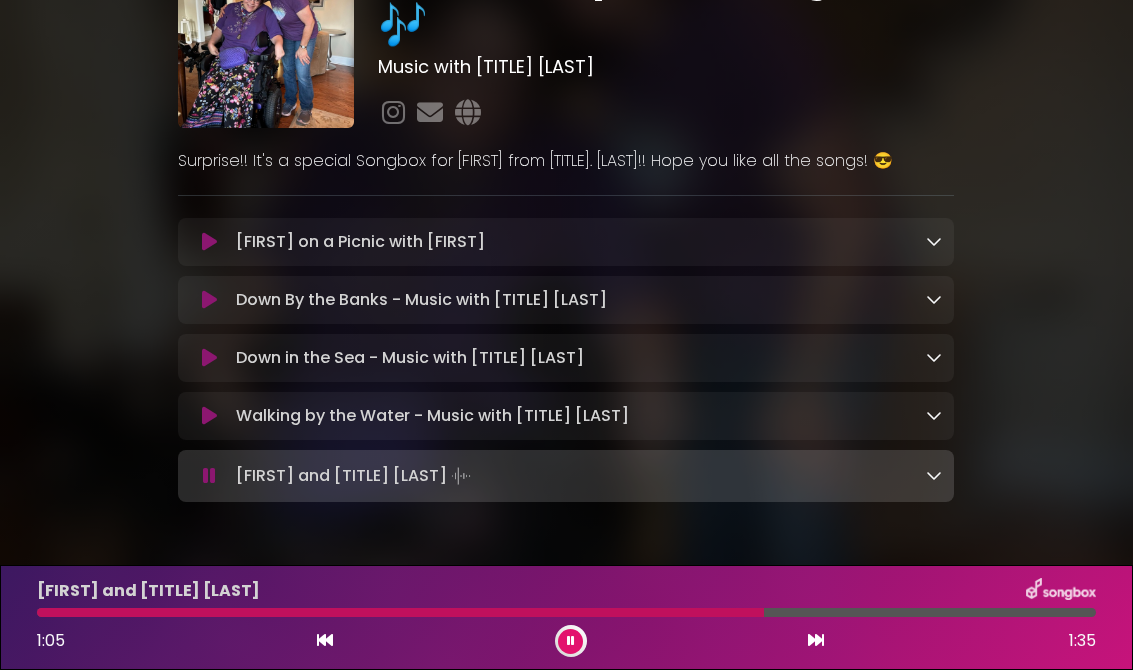 click on "Walking by the Water - Music with Miss Jen
Loading Track...
Name Email" at bounding box center (566, 416) 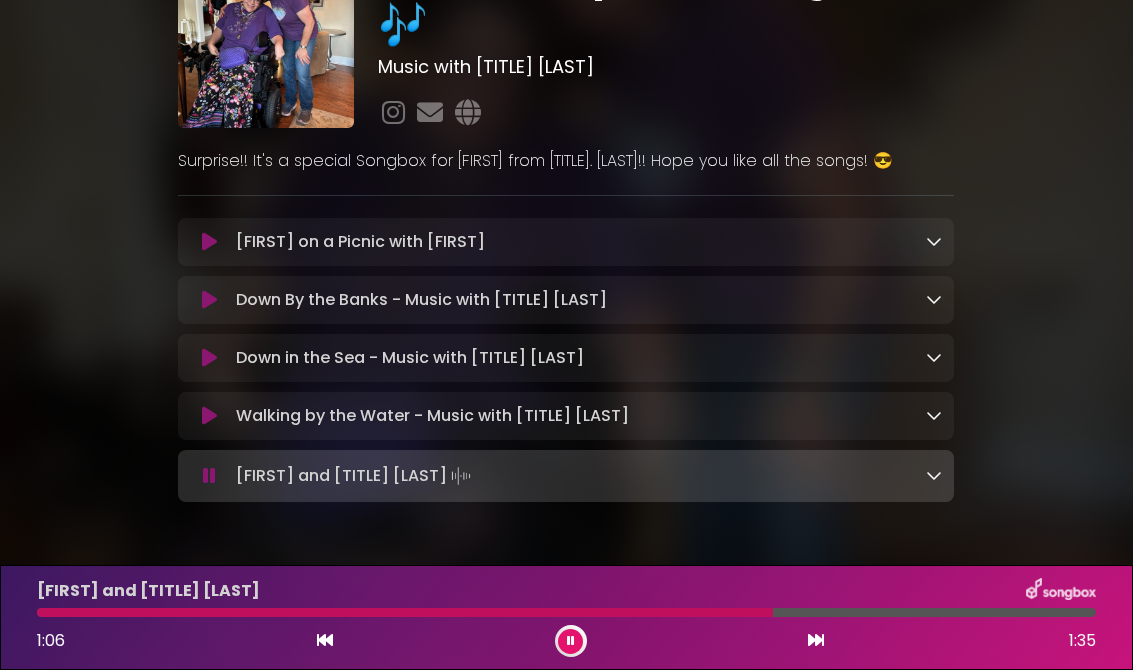 click at bounding box center [209, 416] 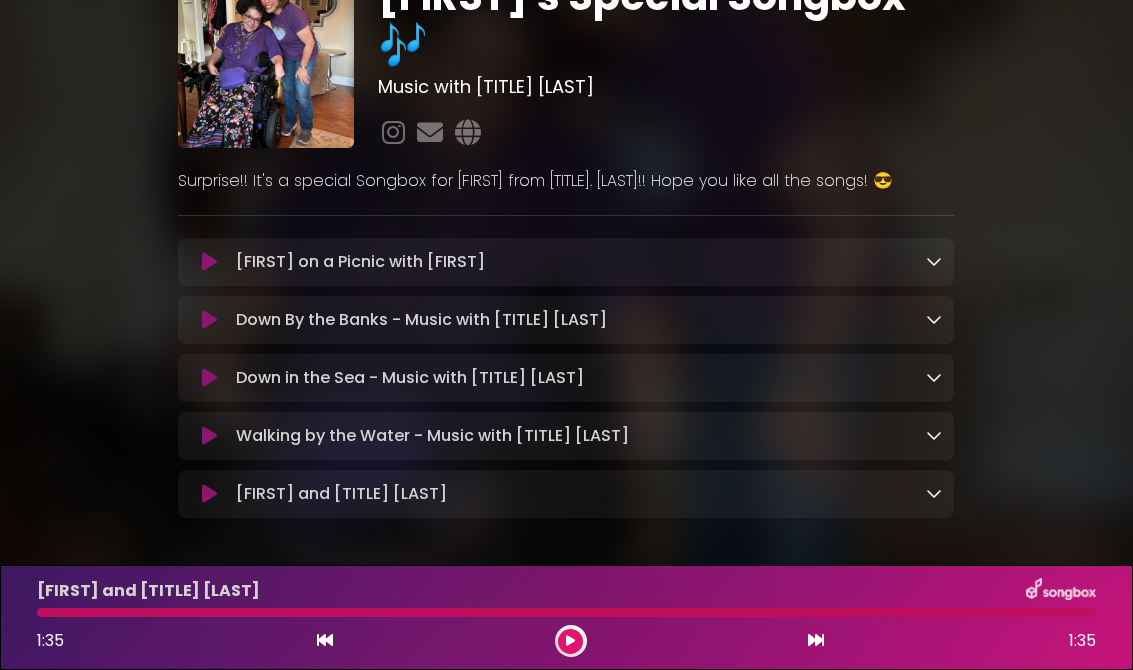 scroll, scrollTop: 100, scrollLeft: 0, axis: vertical 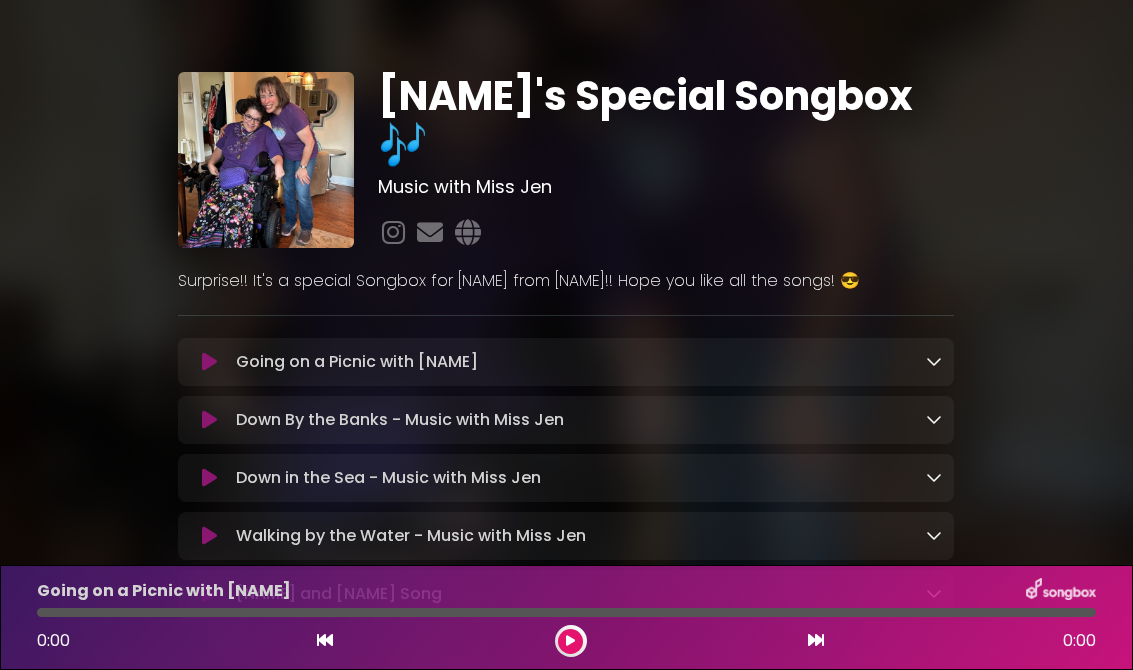 click at bounding box center [566, 612] 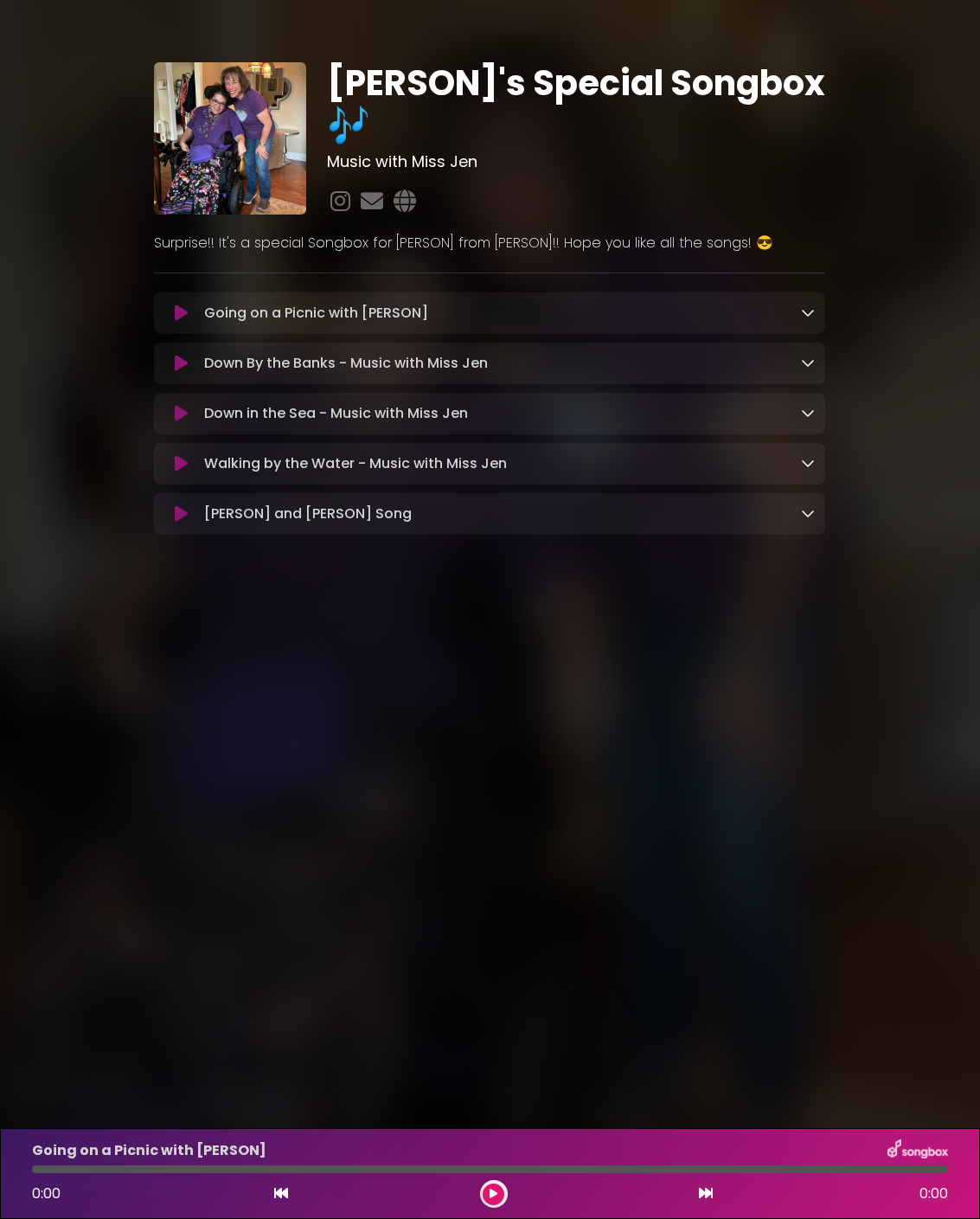 scroll, scrollTop: 0, scrollLeft: 0, axis: both 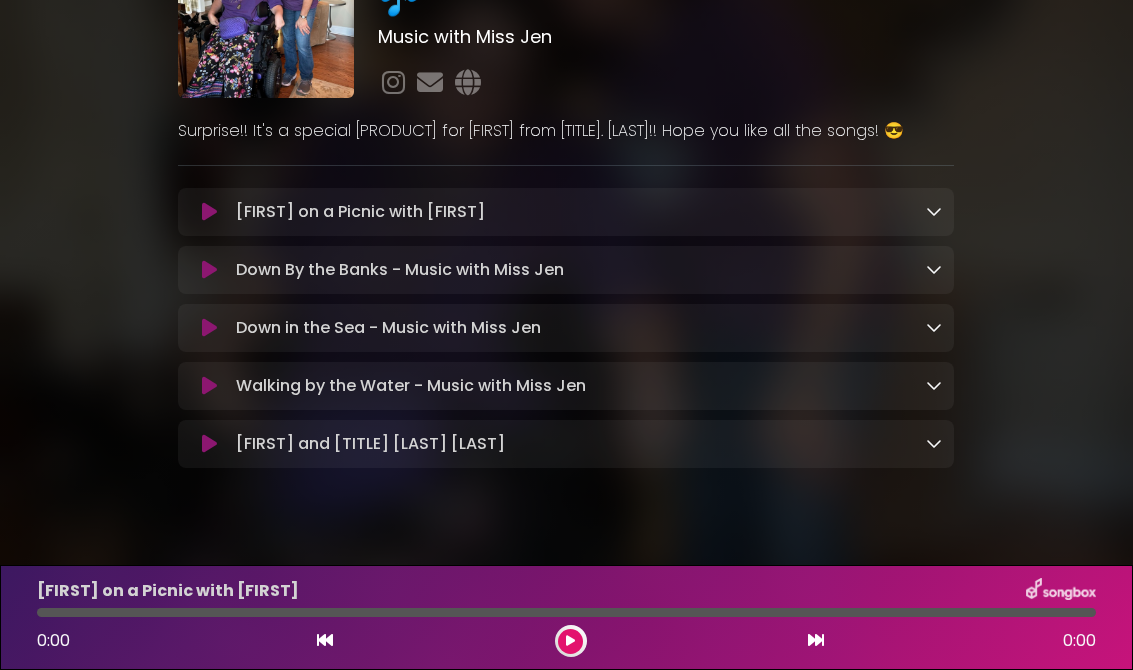 click on "[FIRST]'s Special [PRODUCT] 🎶
Music with [TITLE] [FIRST]" at bounding box center (566, 200) 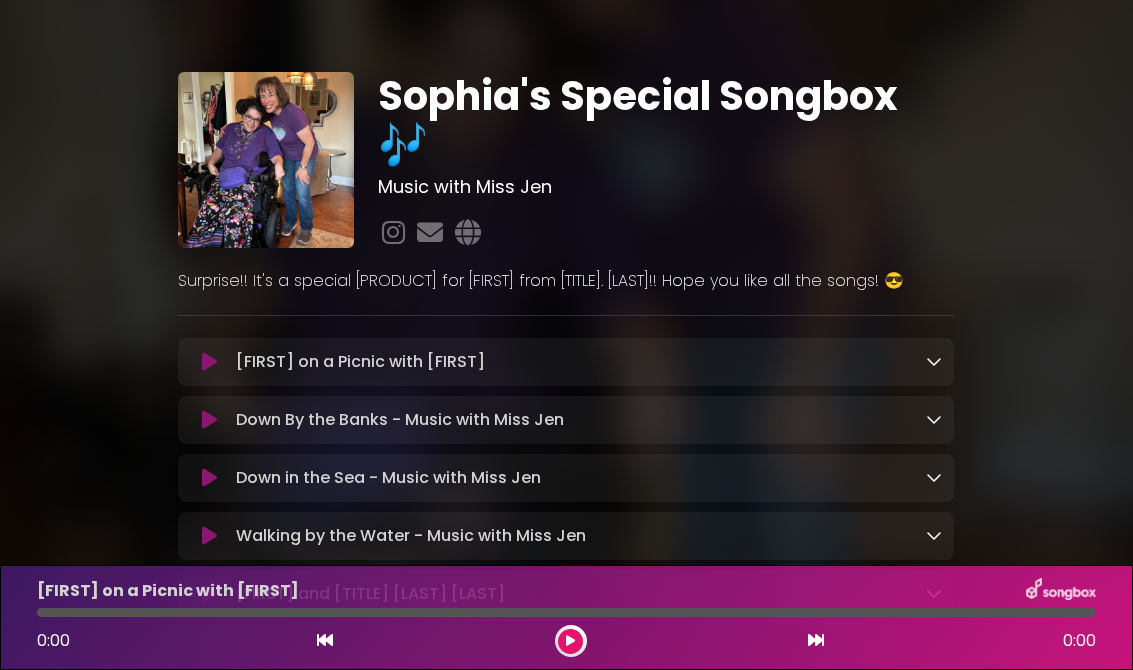 scroll, scrollTop: 0, scrollLeft: 0, axis: both 